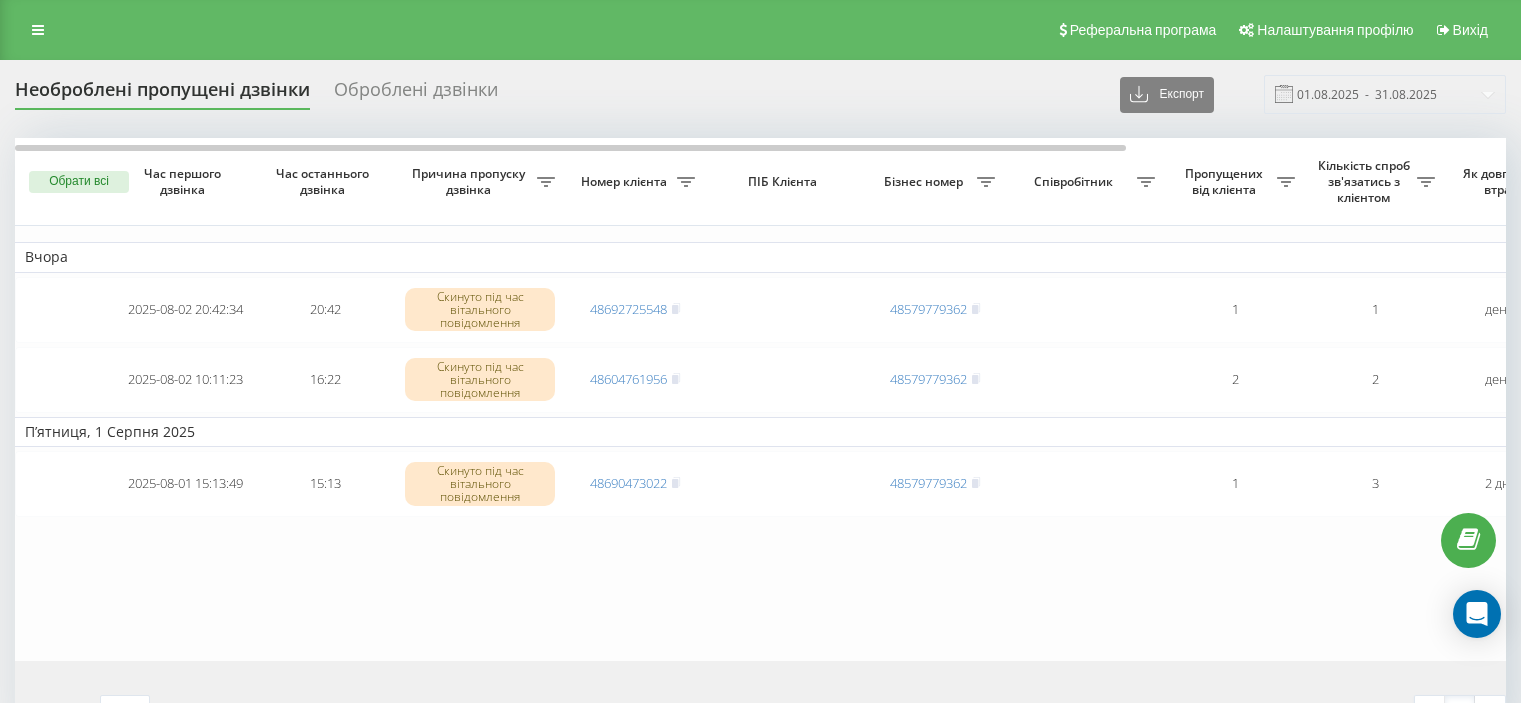 scroll, scrollTop: 0, scrollLeft: 0, axis: both 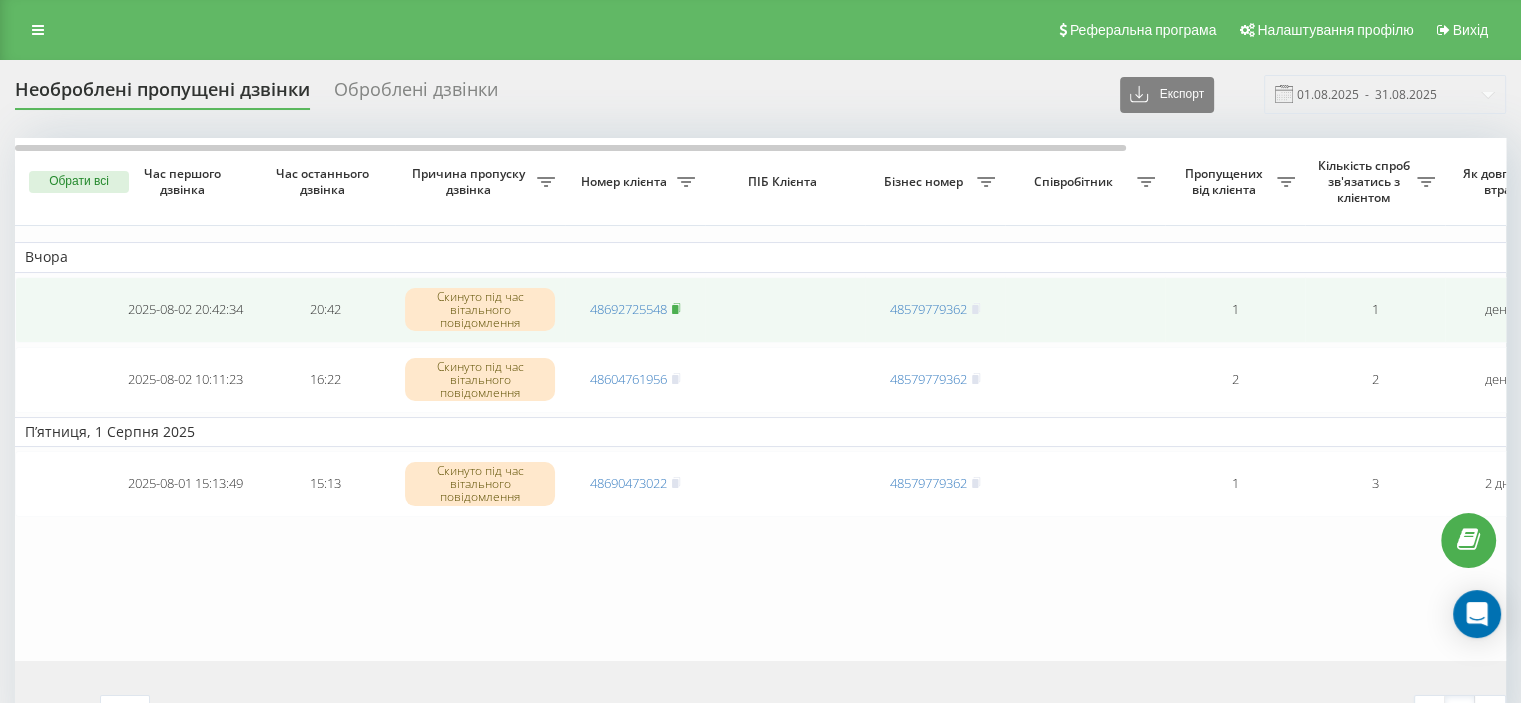click 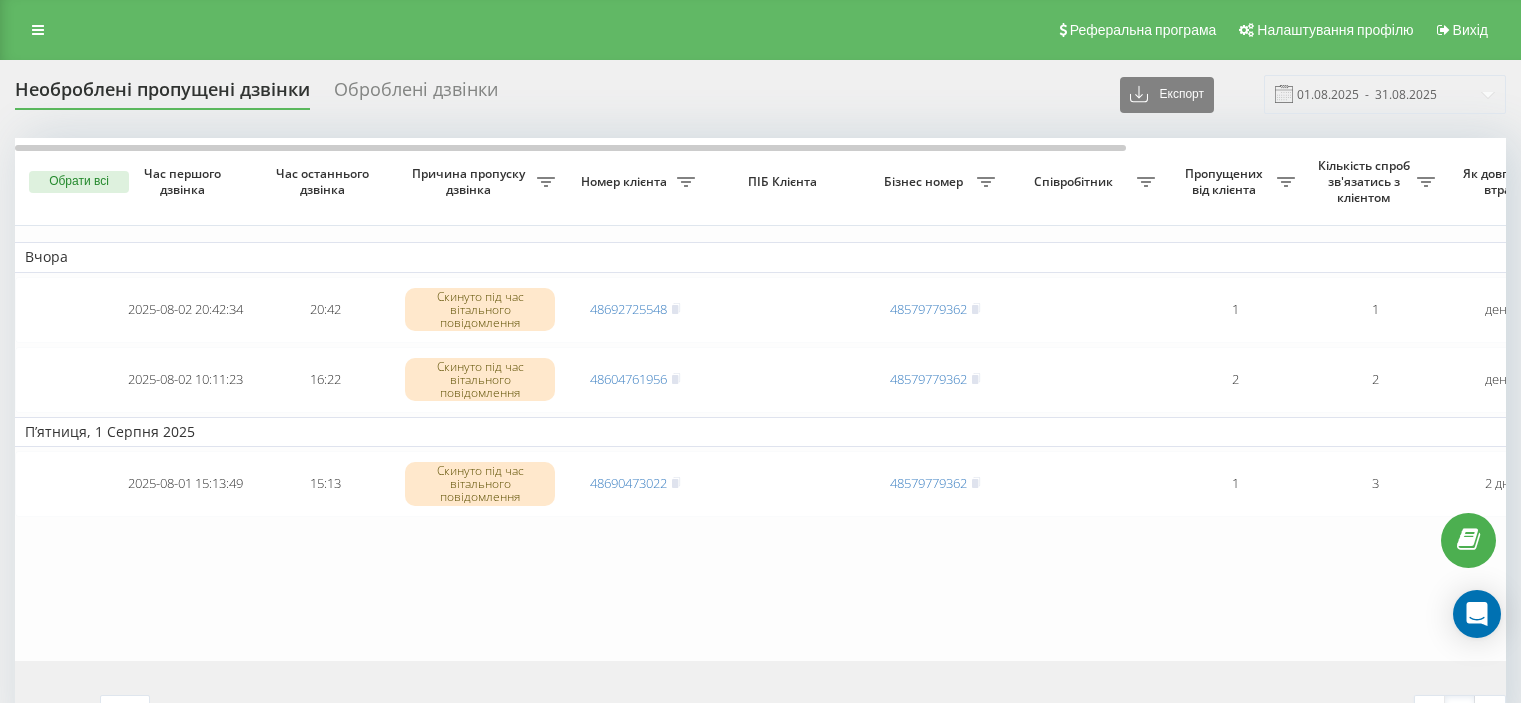 scroll, scrollTop: 0, scrollLeft: 0, axis: both 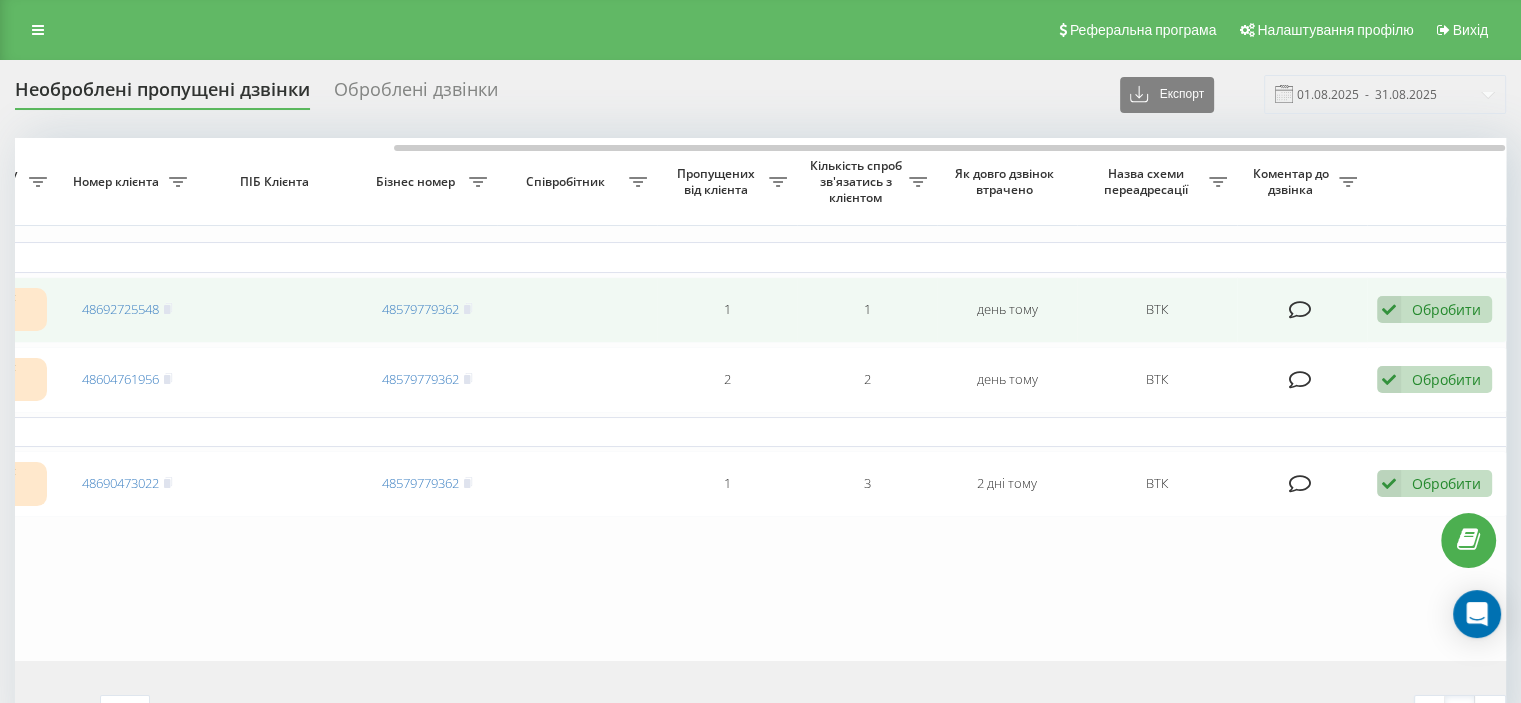 click at bounding box center (1300, 310) 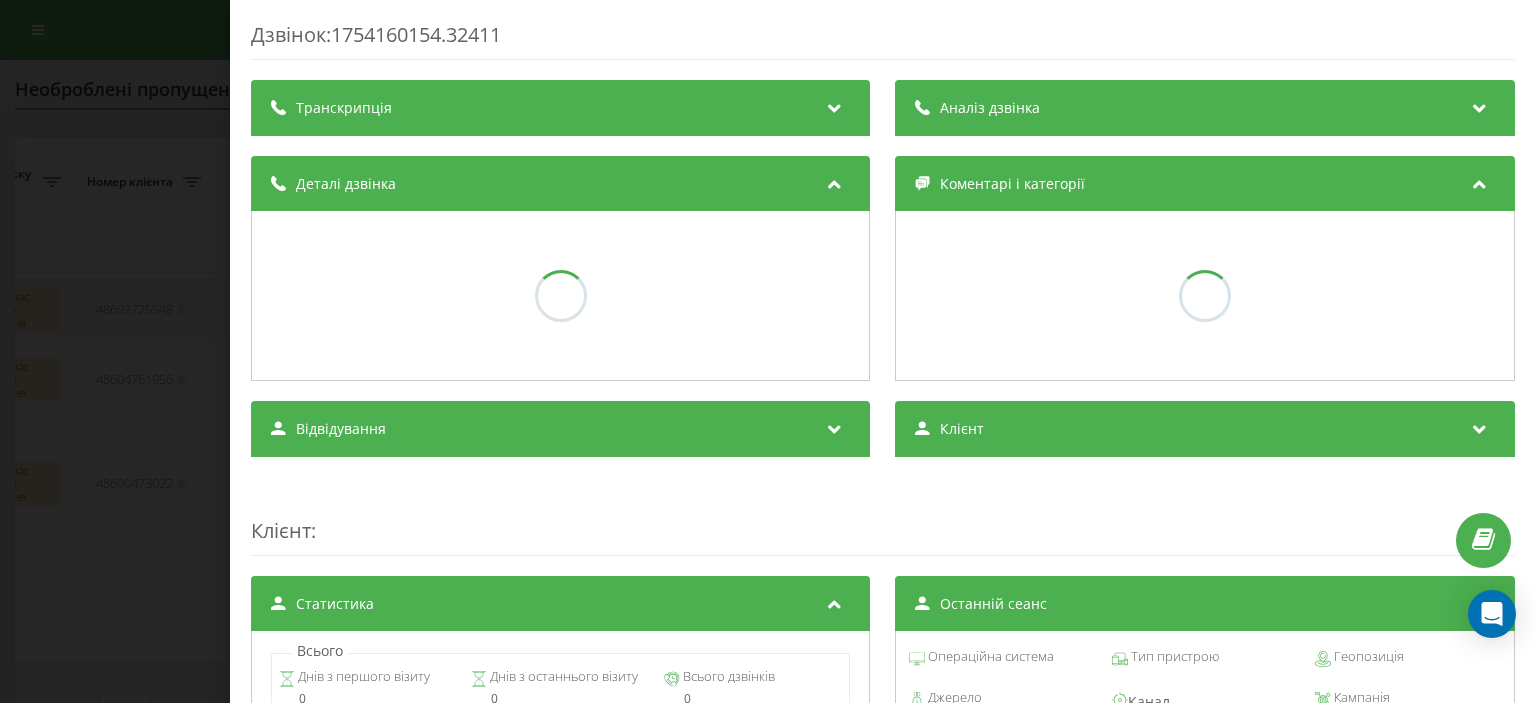 scroll, scrollTop: 0, scrollLeft: 493, axis: horizontal 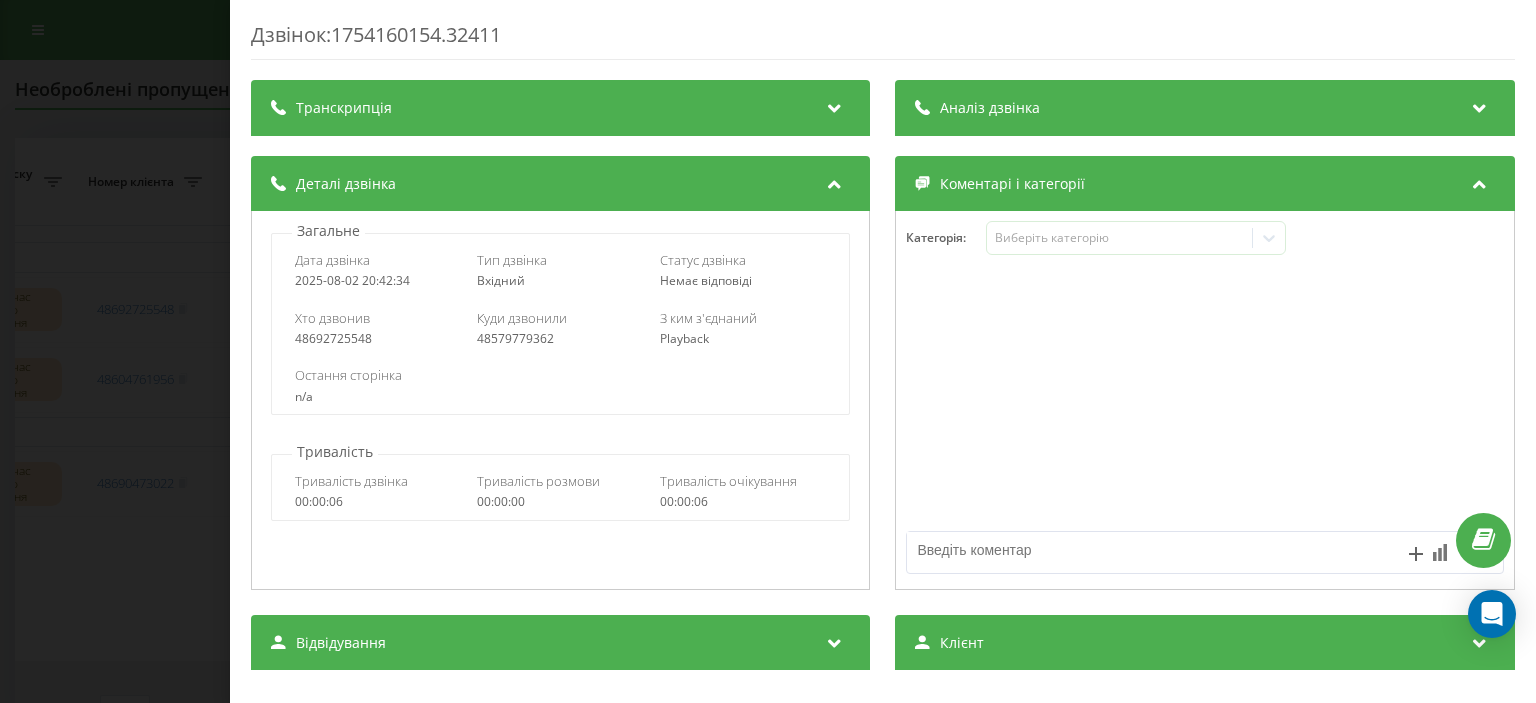 click at bounding box center [1146, 550] 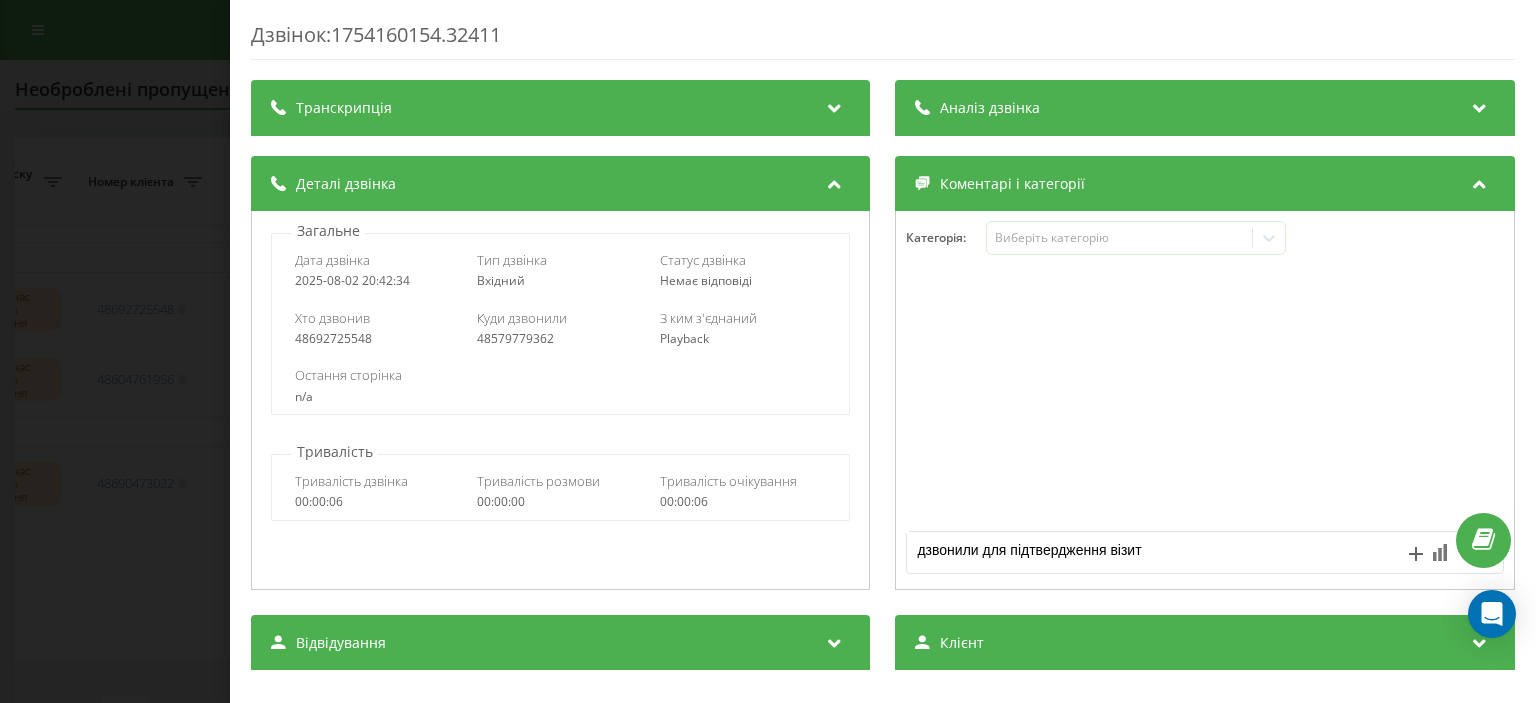 type on "дзвонили для підтвердження візита" 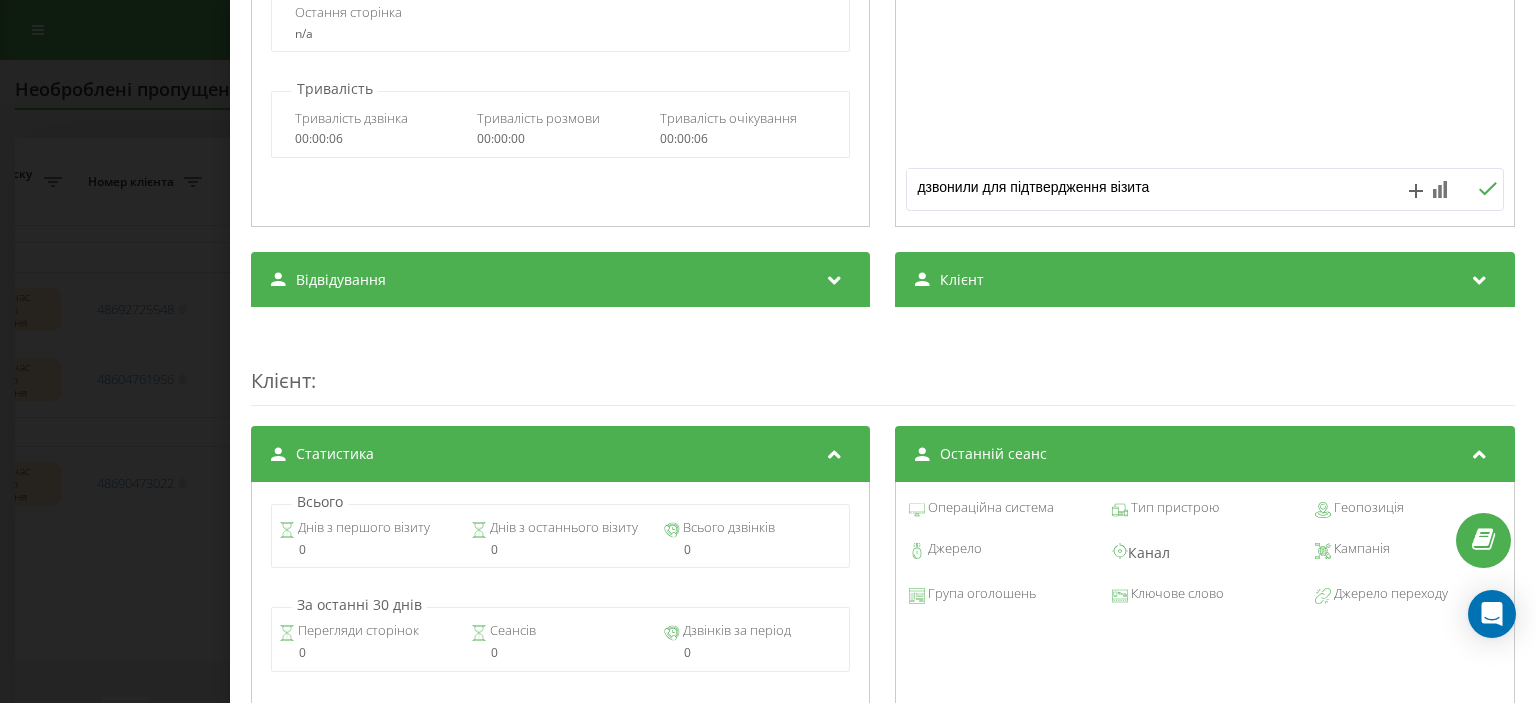 scroll, scrollTop: 384, scrollLeft: 0, axis: vertical 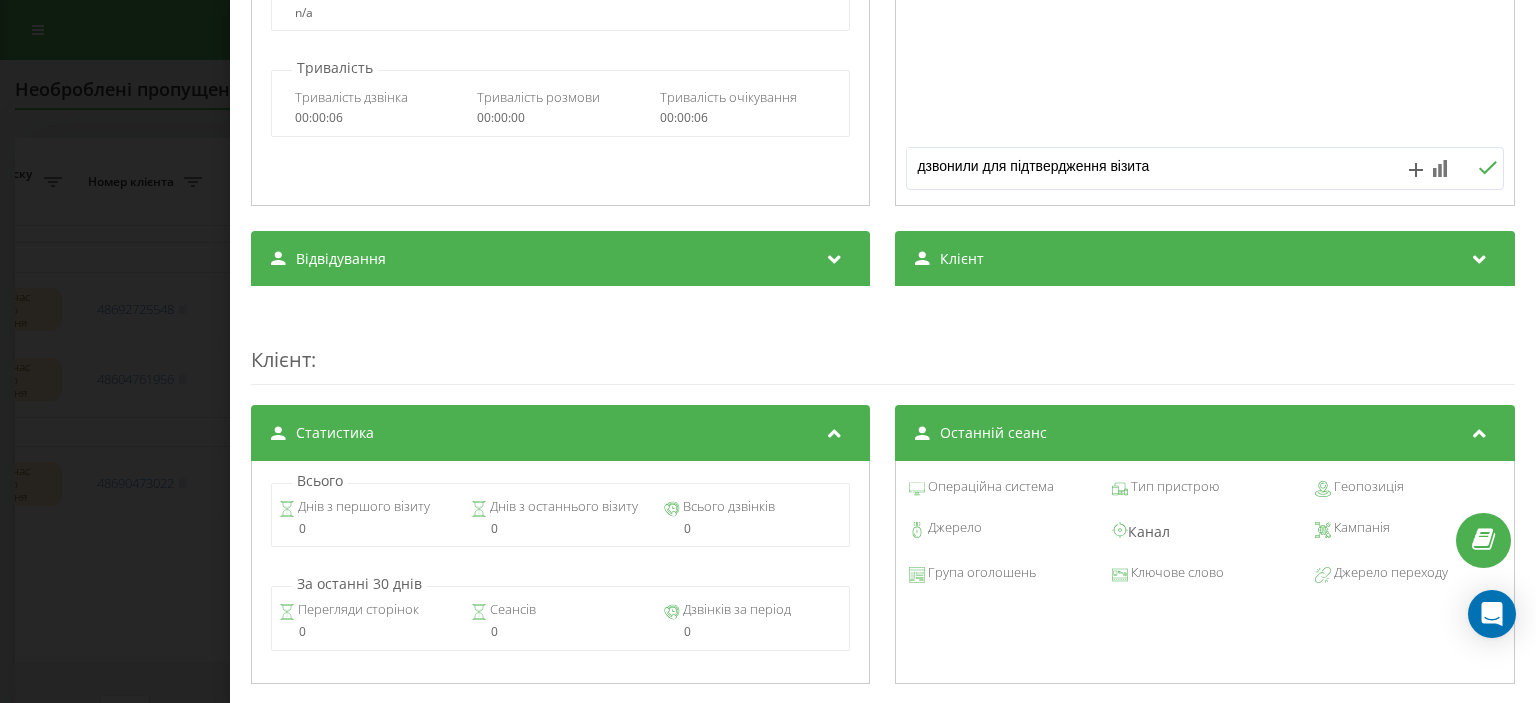 click 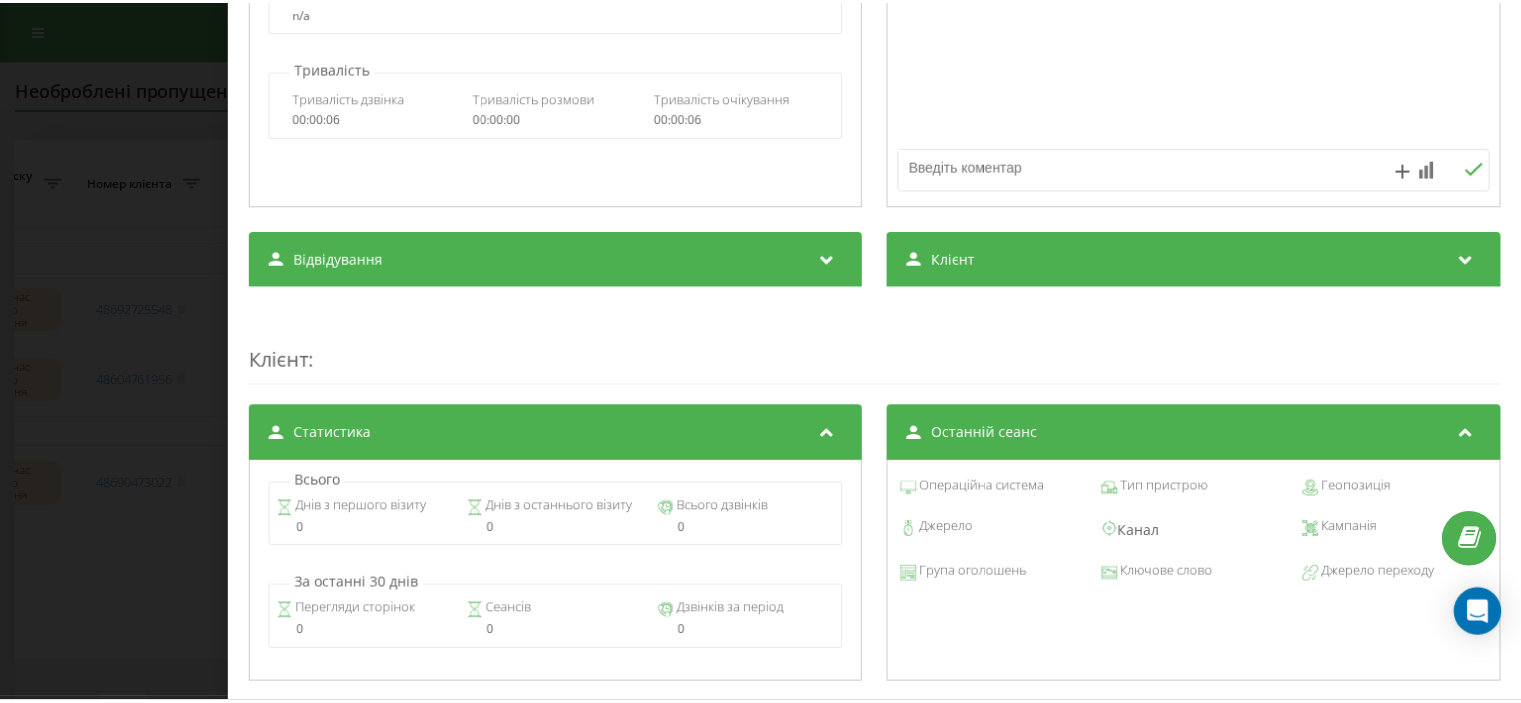 scroll, scrollTop: 0, scrollLeft: 0, axis: both 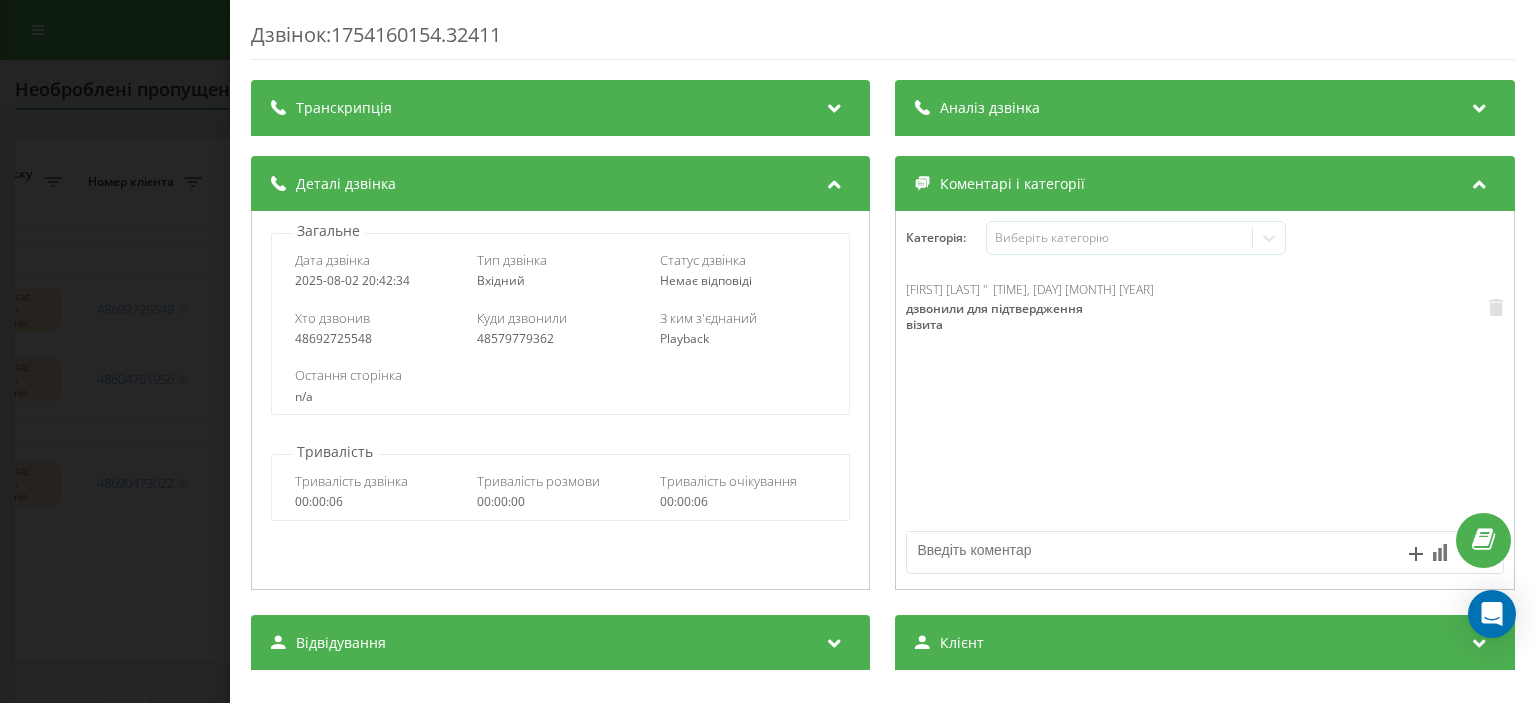 click on "Дзвінок :  1754160154.32411 Транскрипція Для AI-аналізу майбутніх дзвінків  налаштуйте та активуйте профіль на сторінці . Якщо профіль вже є і дзвінок відповідає його умовам, оновіть сторінку через 10 хвилин - AI аналізує поточний дзвінок. Аналіз дзвінка Для AI-аналізу майбутніх дзвінків  налаштуйте та активуйте профіль на сторінці . Якщо профіль вже є і дзвінок відповідає його умовам, оновіть сторінку через 10 хвилин - AI аналізує поточний дзвінок. Деталі дзвінка Загальне Дата дзвінка 2025-08-02 20:42:34 Тип дзвінка Вхідний Статус дзвінка Немає відповіді Хто дзвонив 48692725548 n/a :" at bounding box center [768, 351] 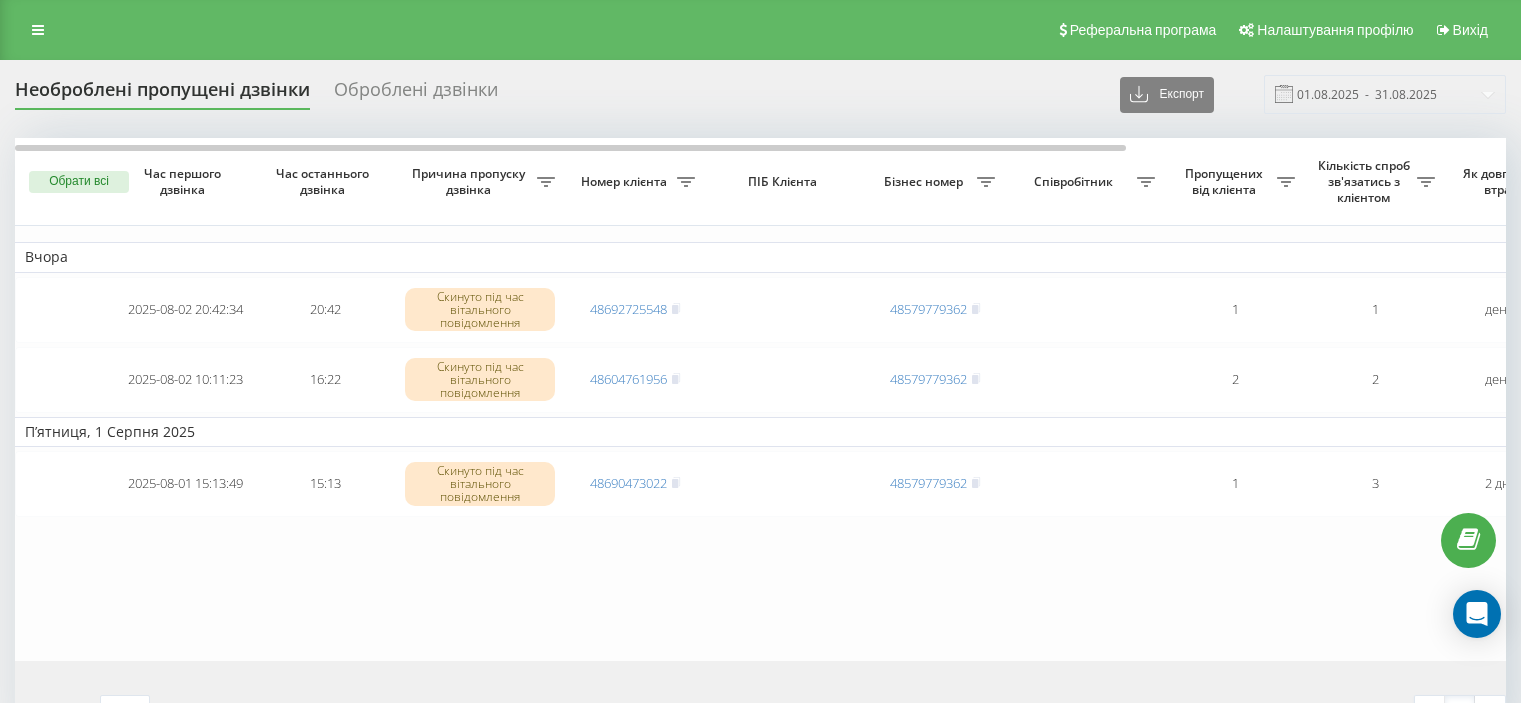 scroll, scrollTop: 0, scrollLeft: 0, axis: both 